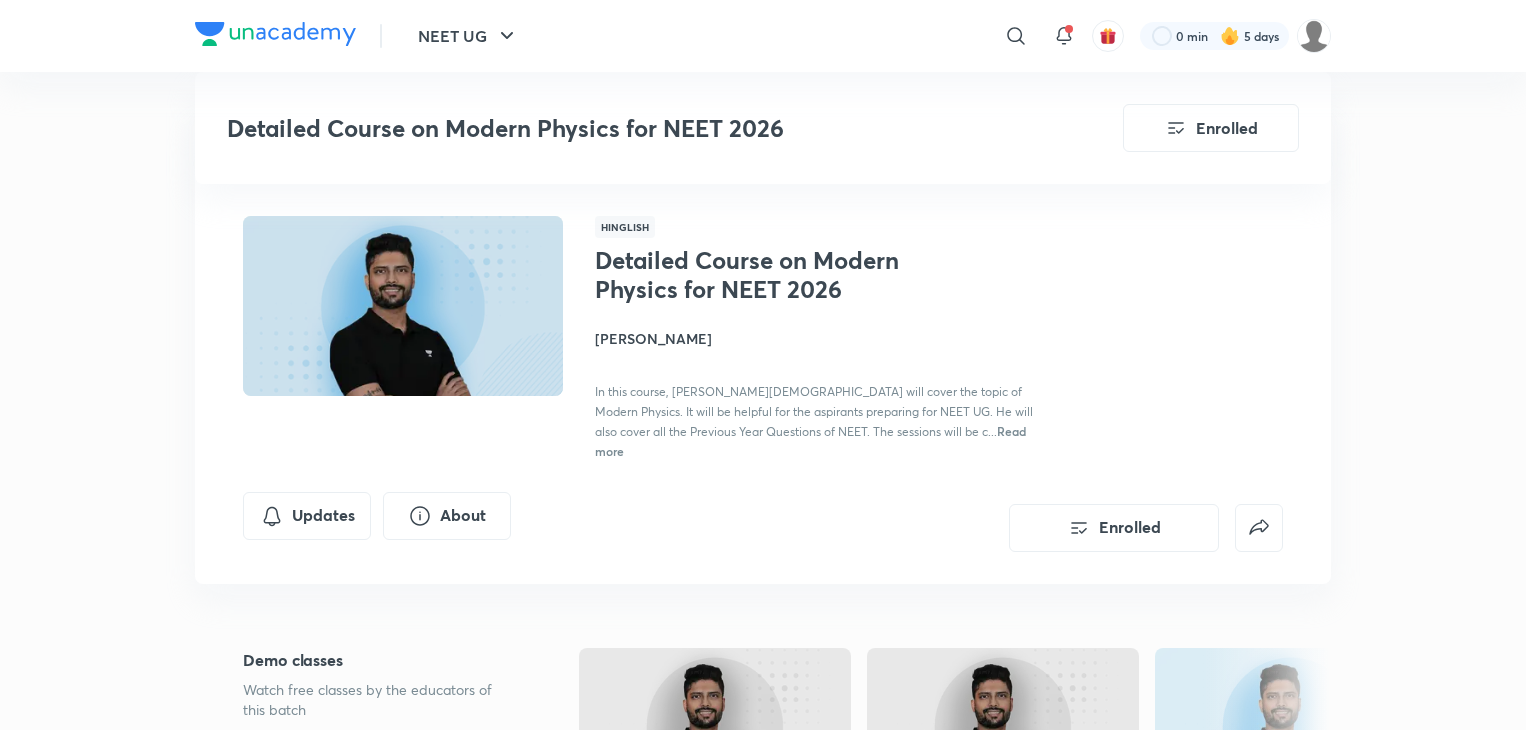 scroll, scrollTop: 1192, scrollLeft: 0, axis: vertical 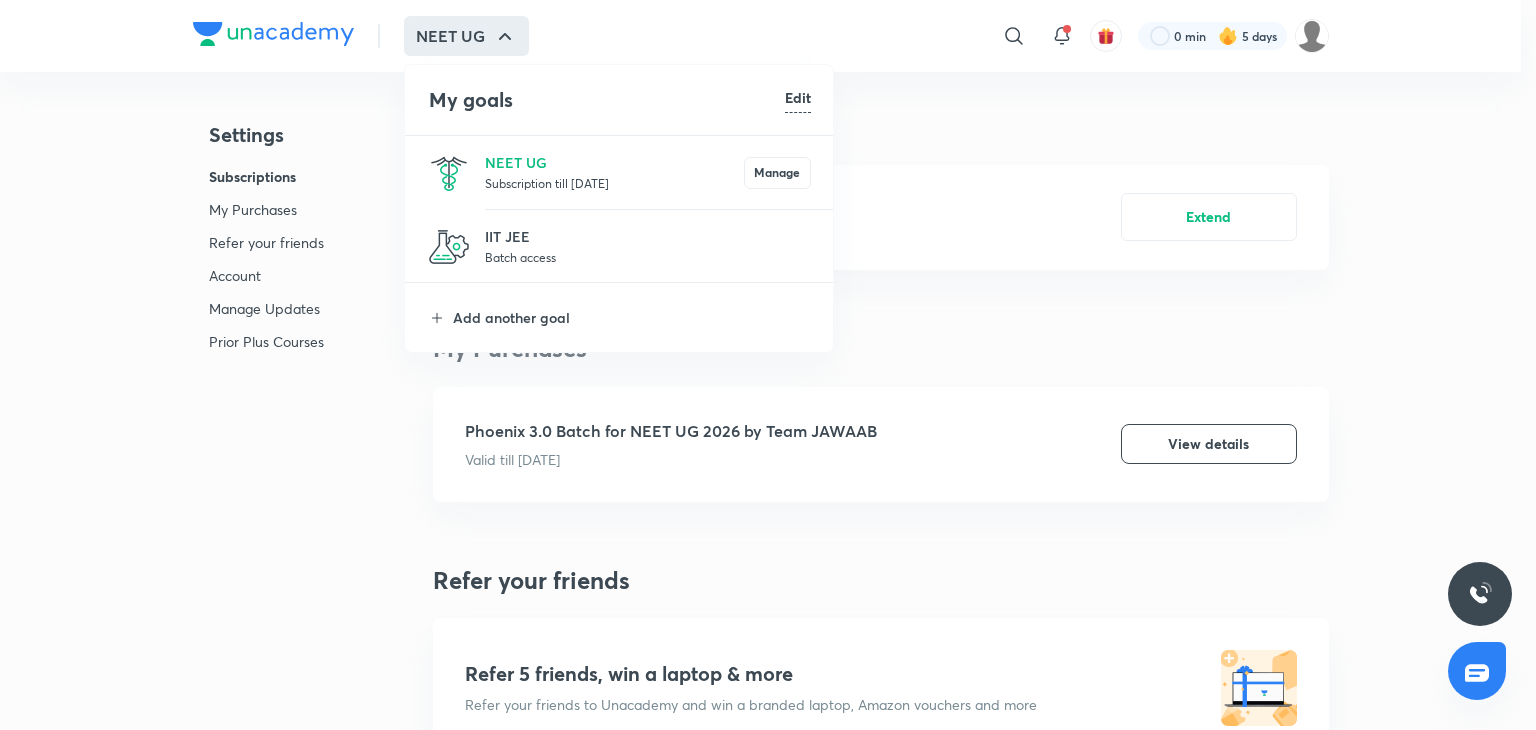 click on "NEET UG Subscription till 3 Jul 2026 Manage" at bounding box center (620, 172) 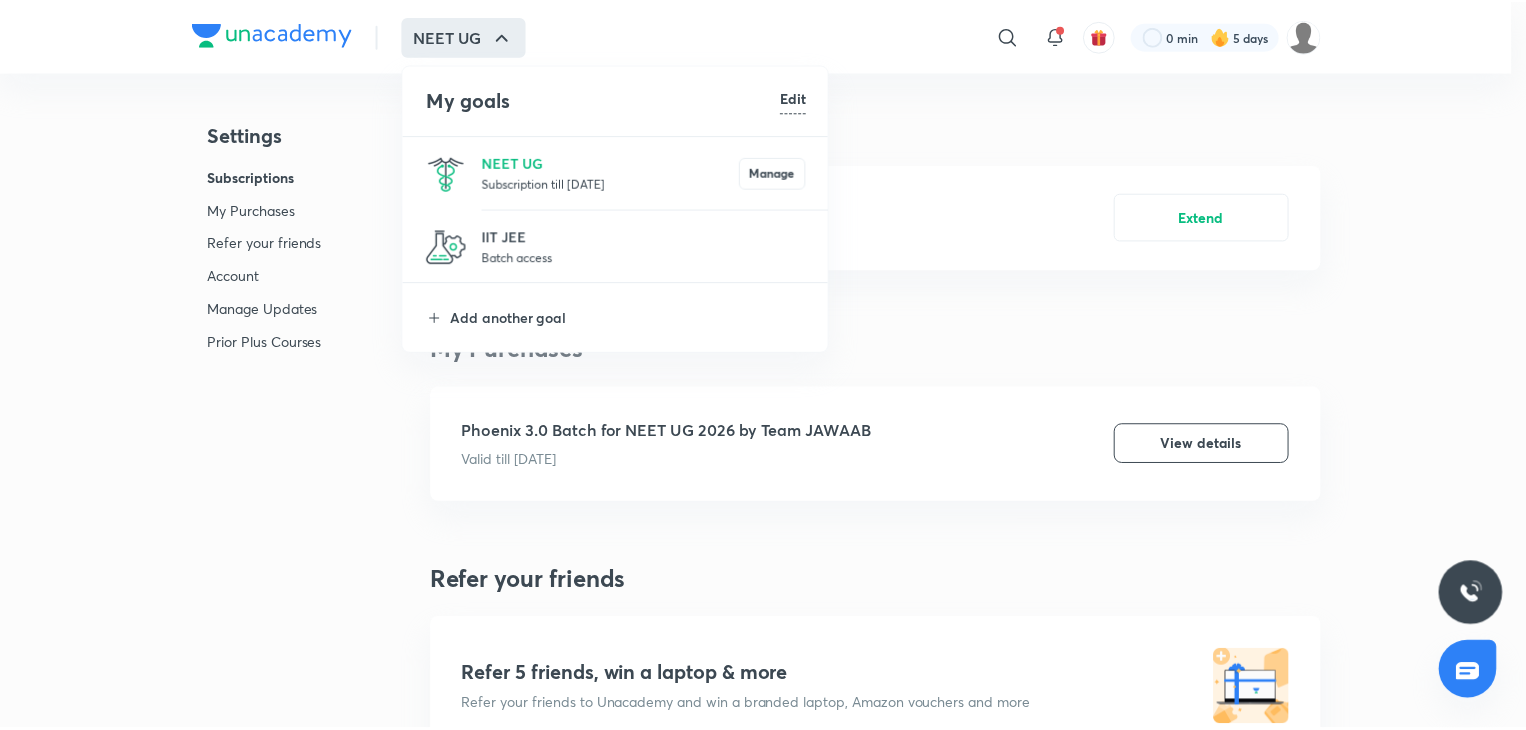 scroll, scrollTop: 0, scrollLeft: 0, axis: both 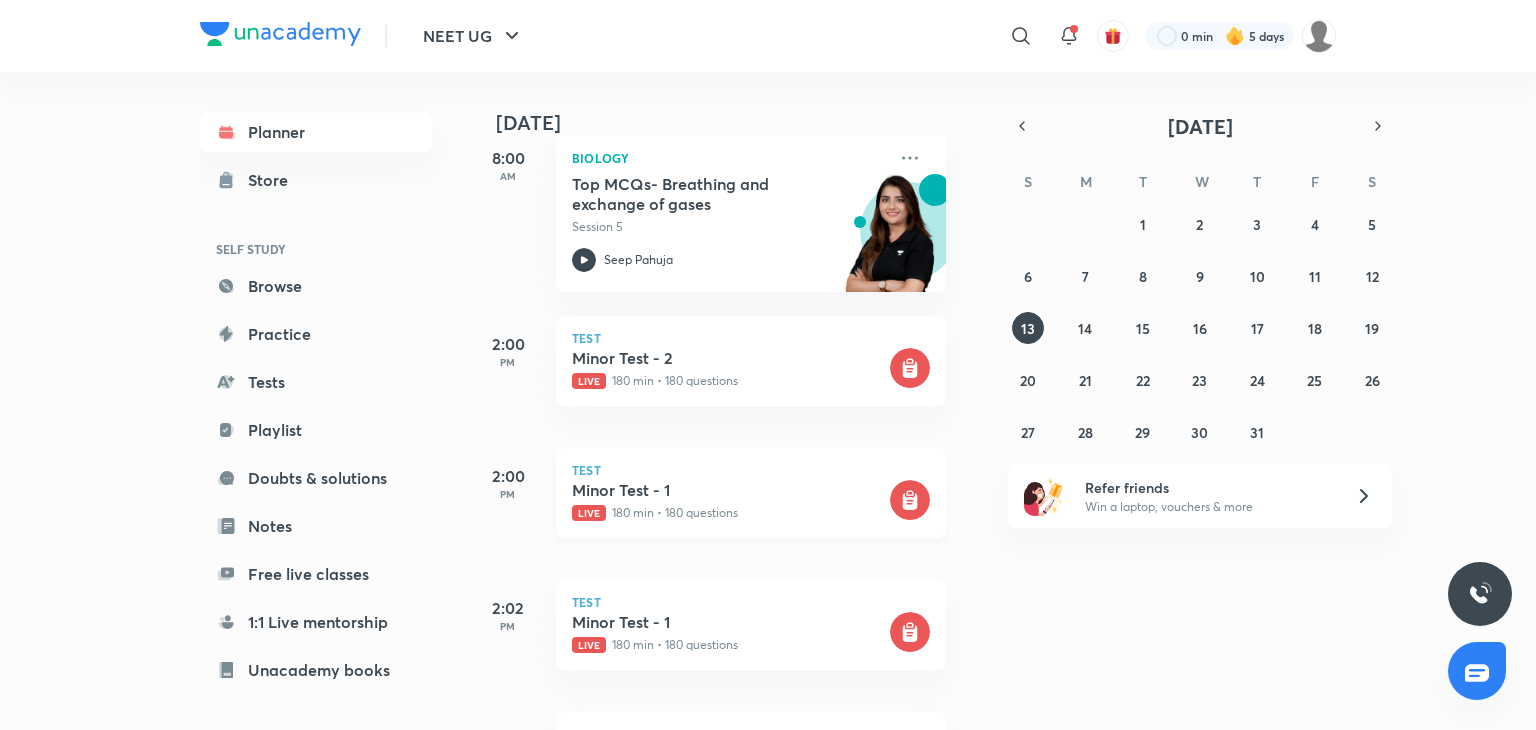 click 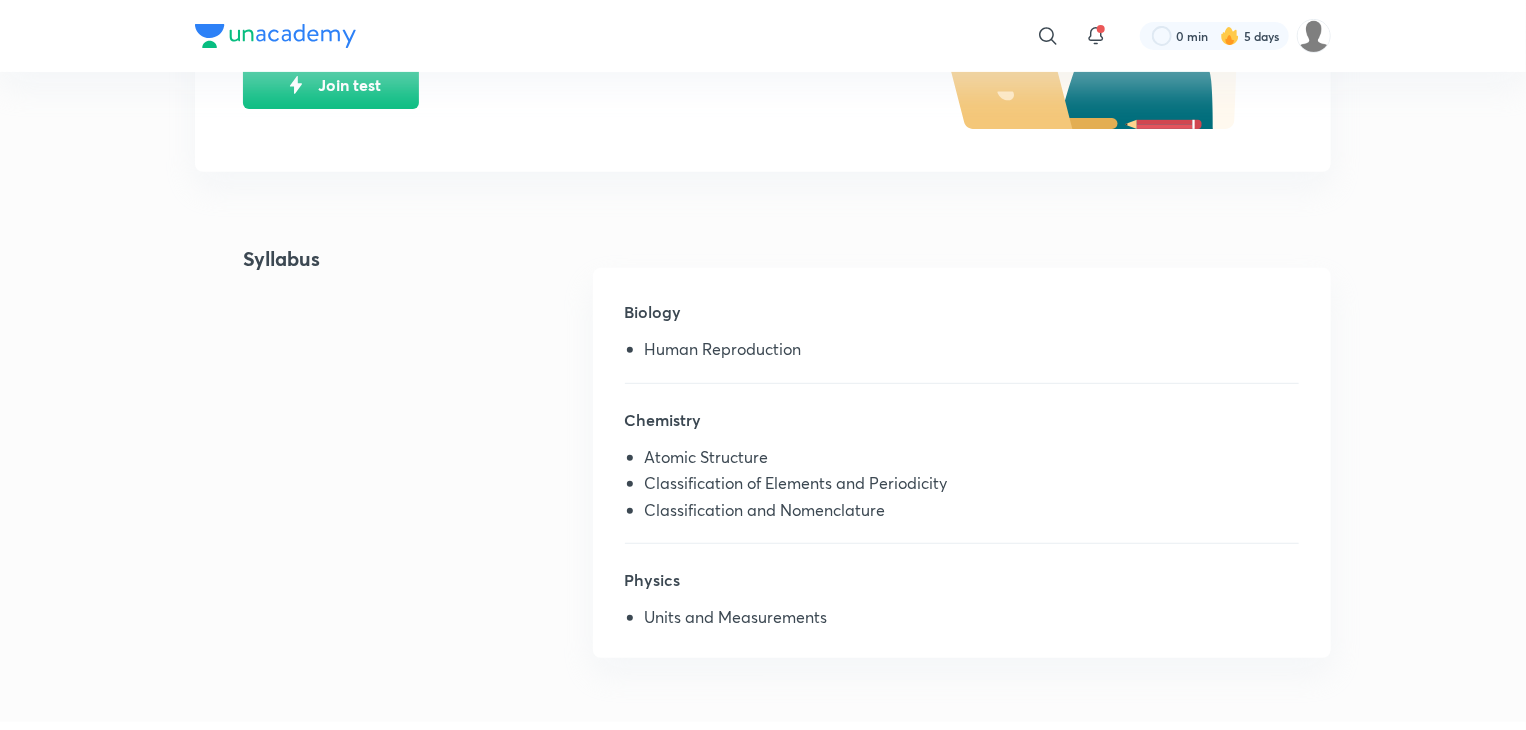 scroll, scrollTop: 356, scrollLeft: 0, axis: vertical 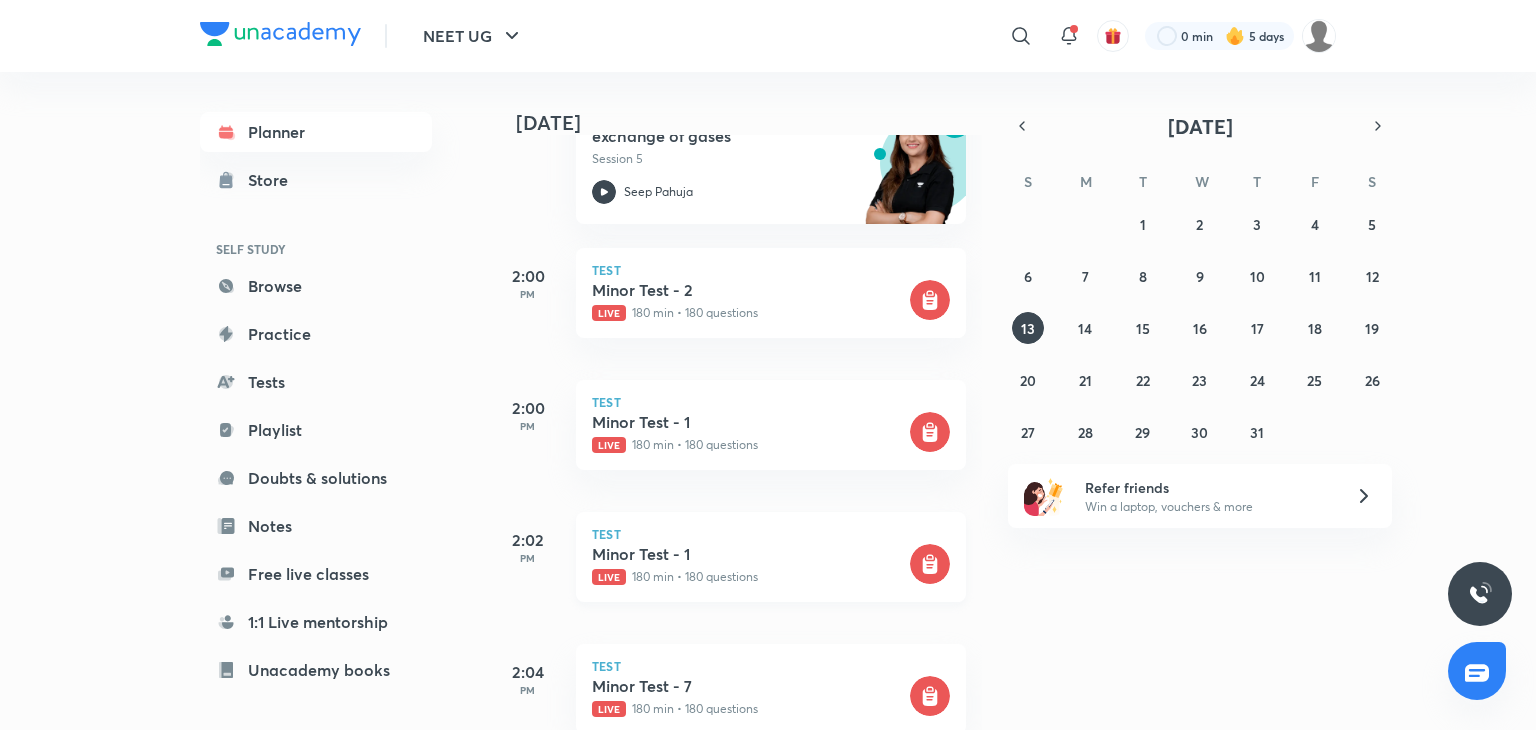 click 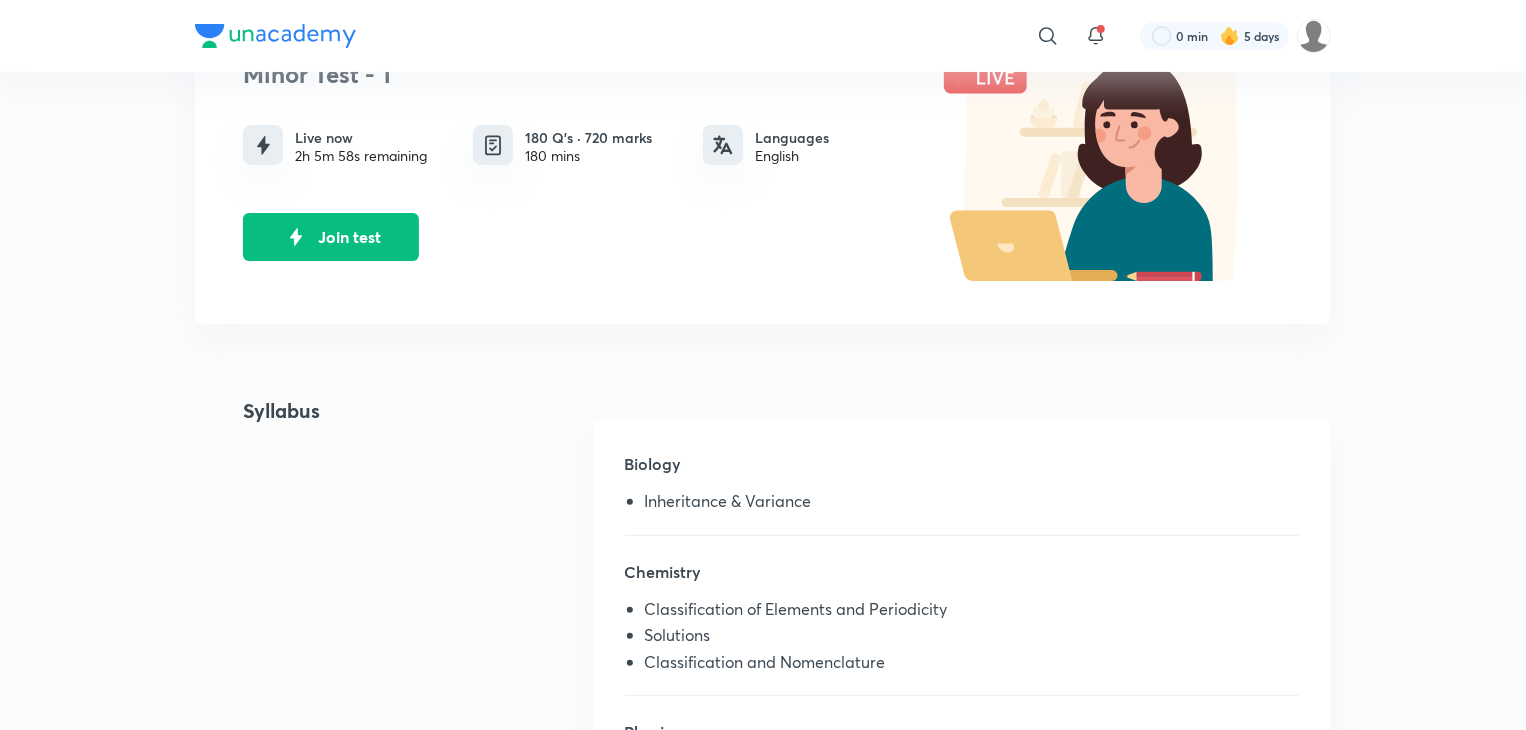 scroll, scrollTop: 68, scrollLeft: 0, axis: vertical 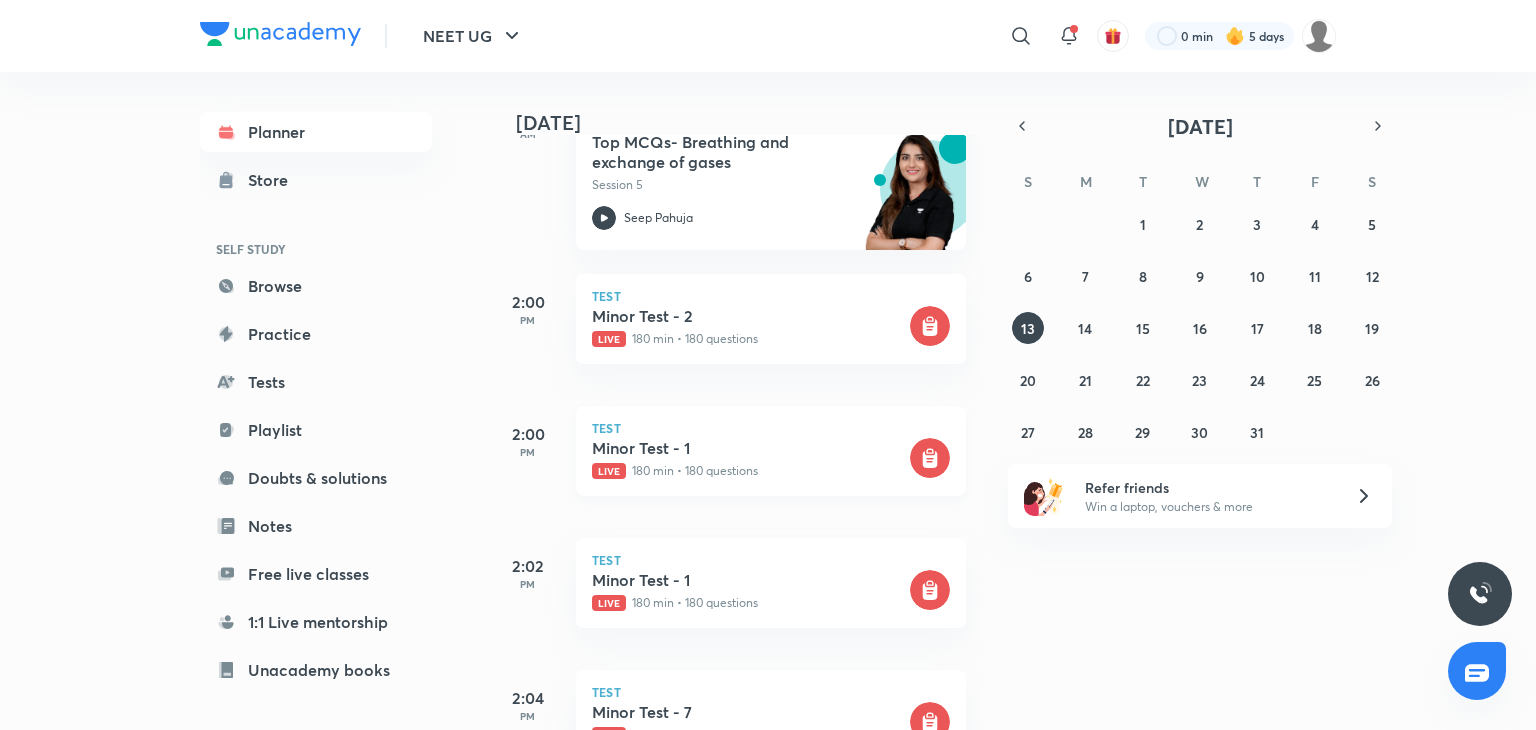click 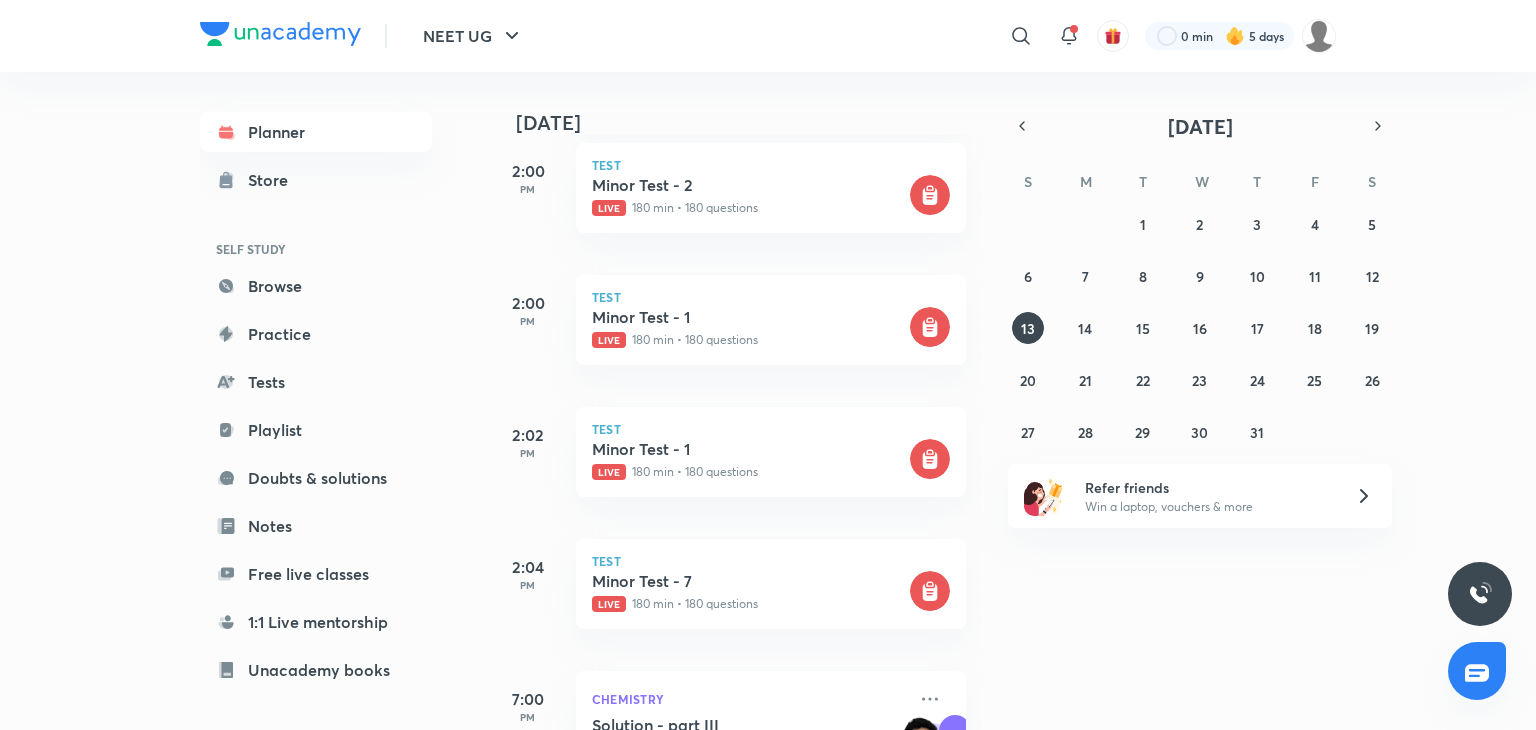 scroll, scrollTop: 508, scrollLeft: 0, axis: vertical 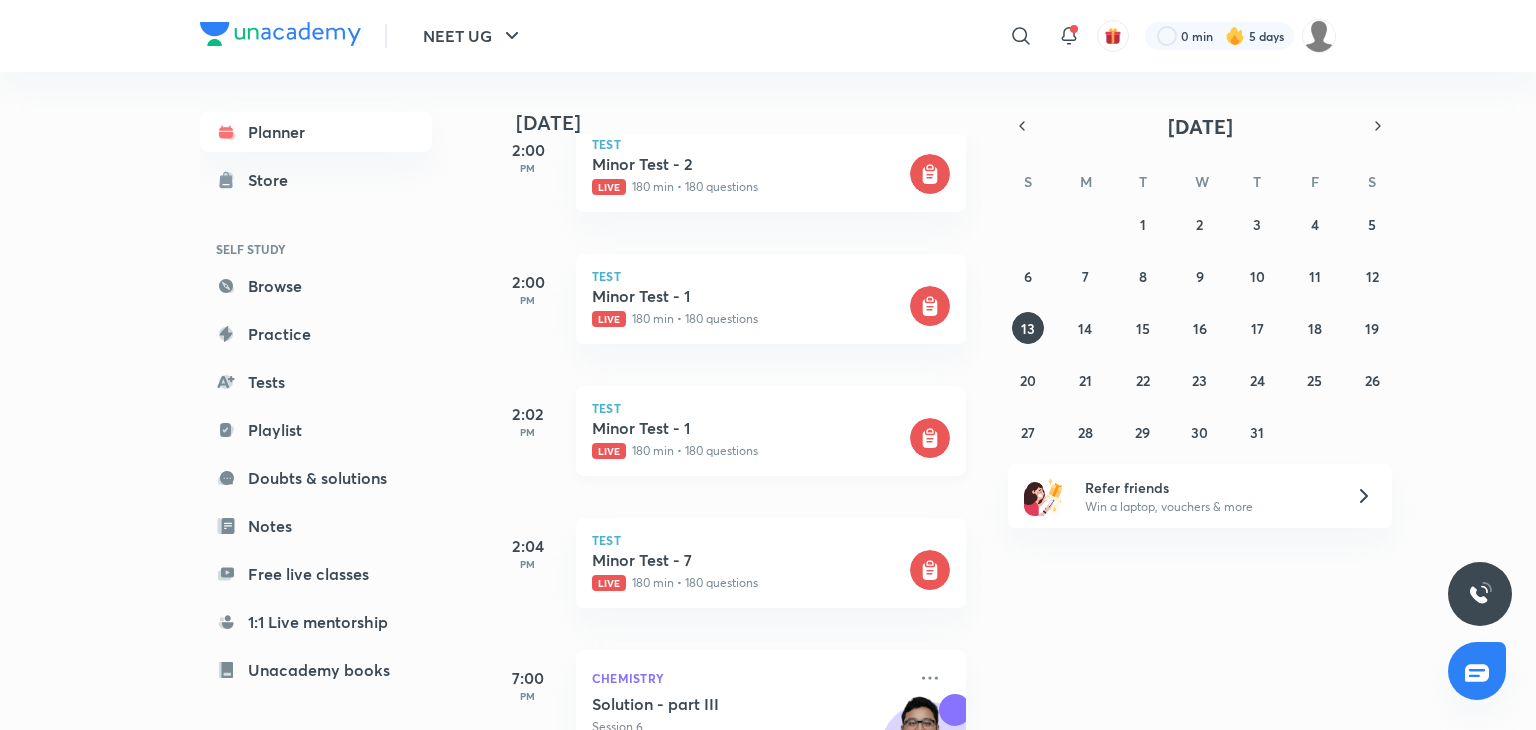 click 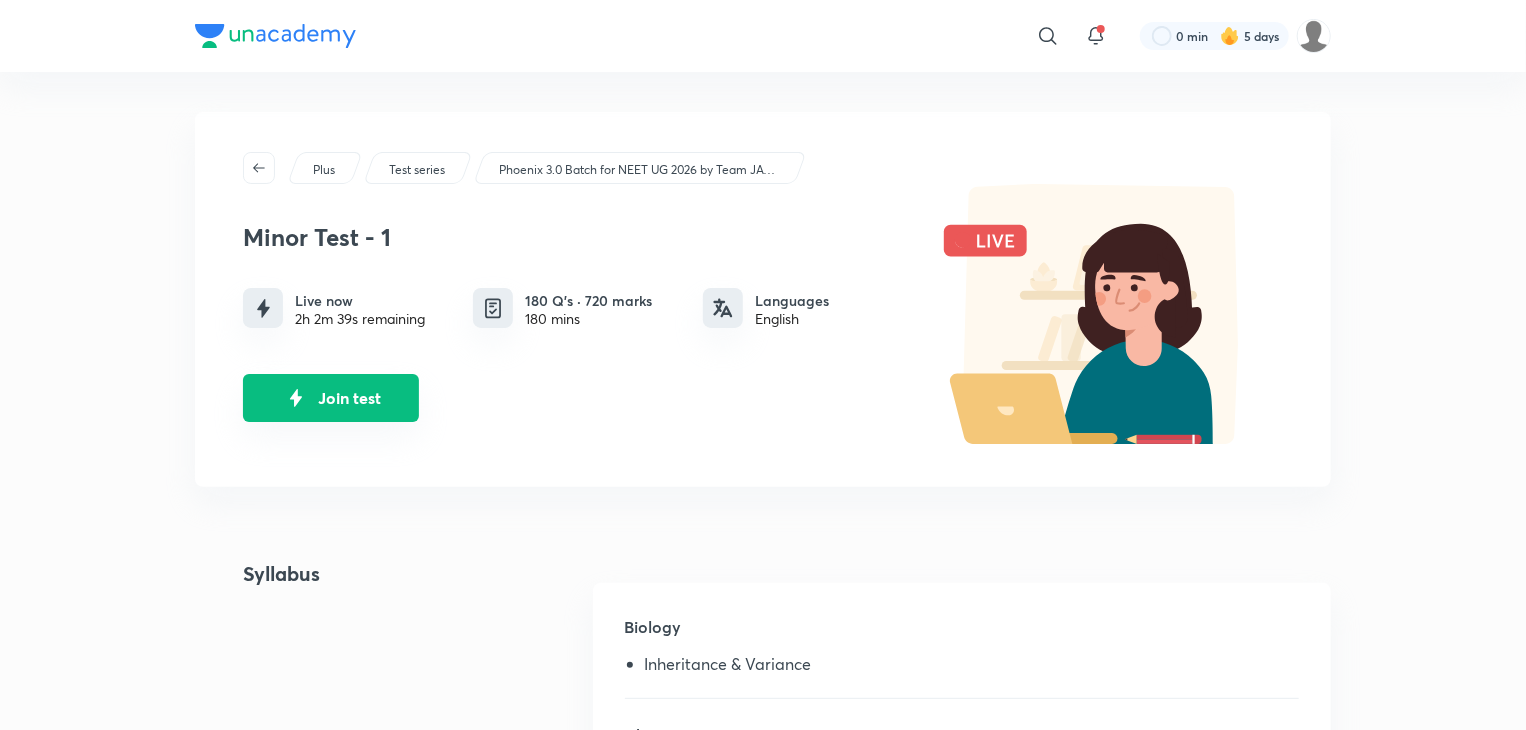 click at bounding box center (296, 398) 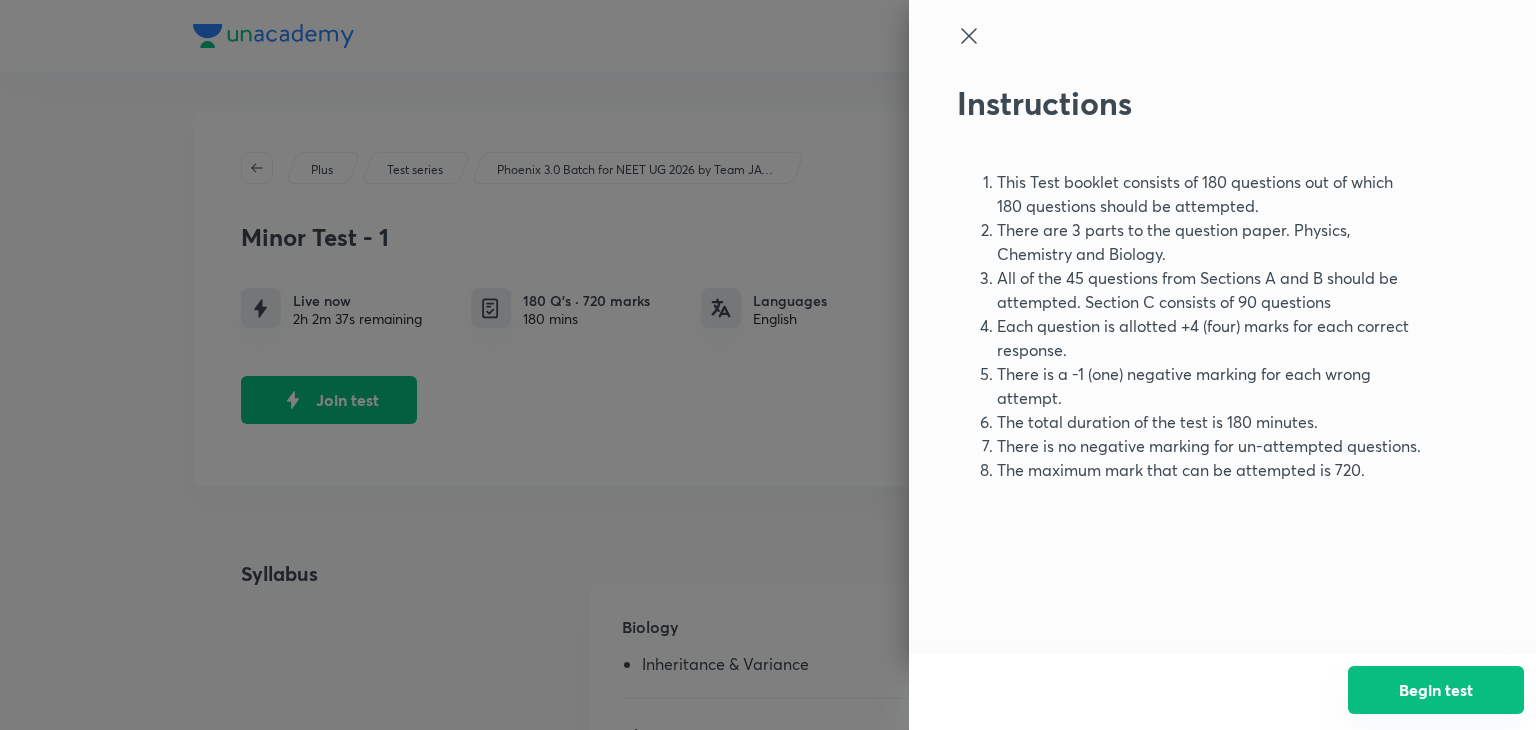 click on "Begin test" at bounding box center (1436, 690) 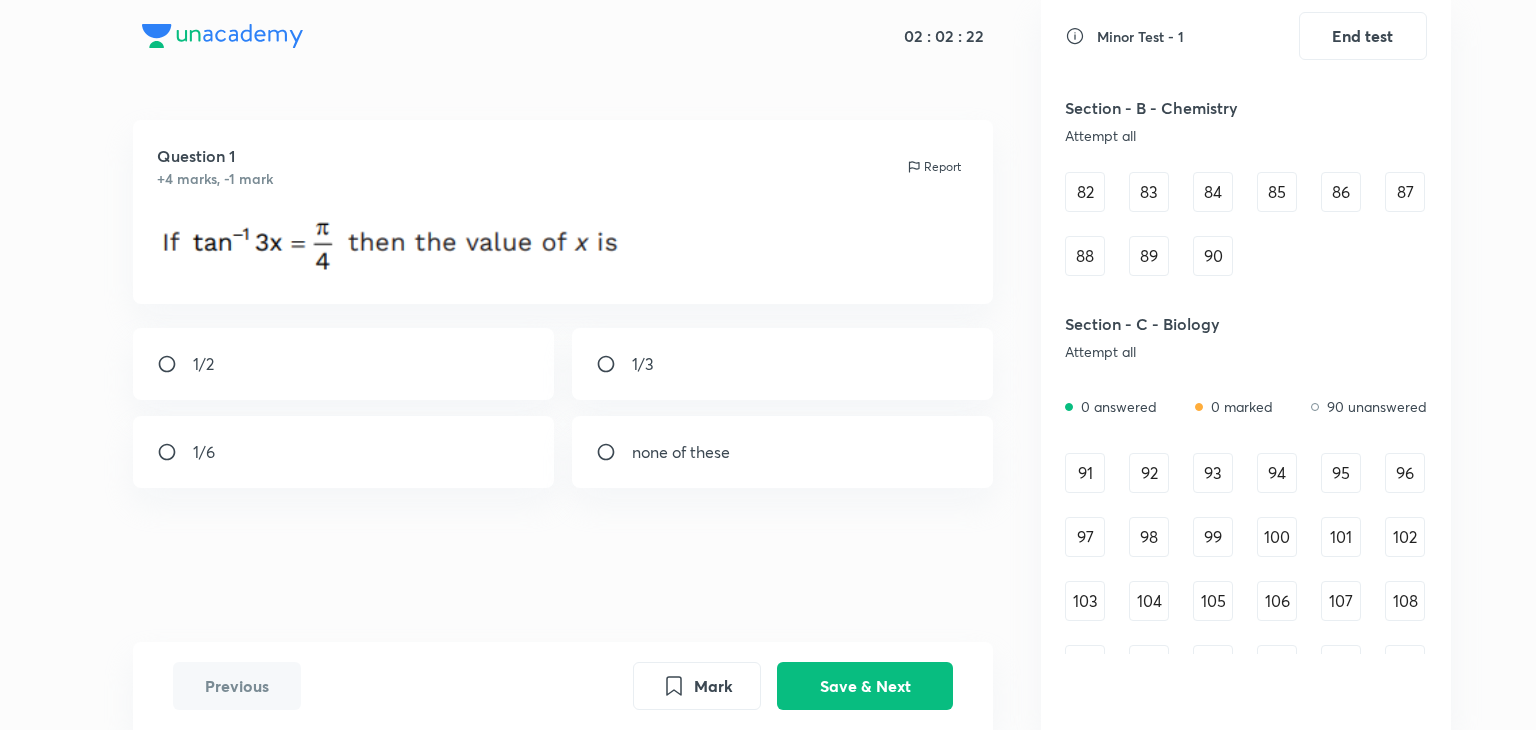 scroll, scrollTop: 1113, scrollLeft: 0, axis: vertical 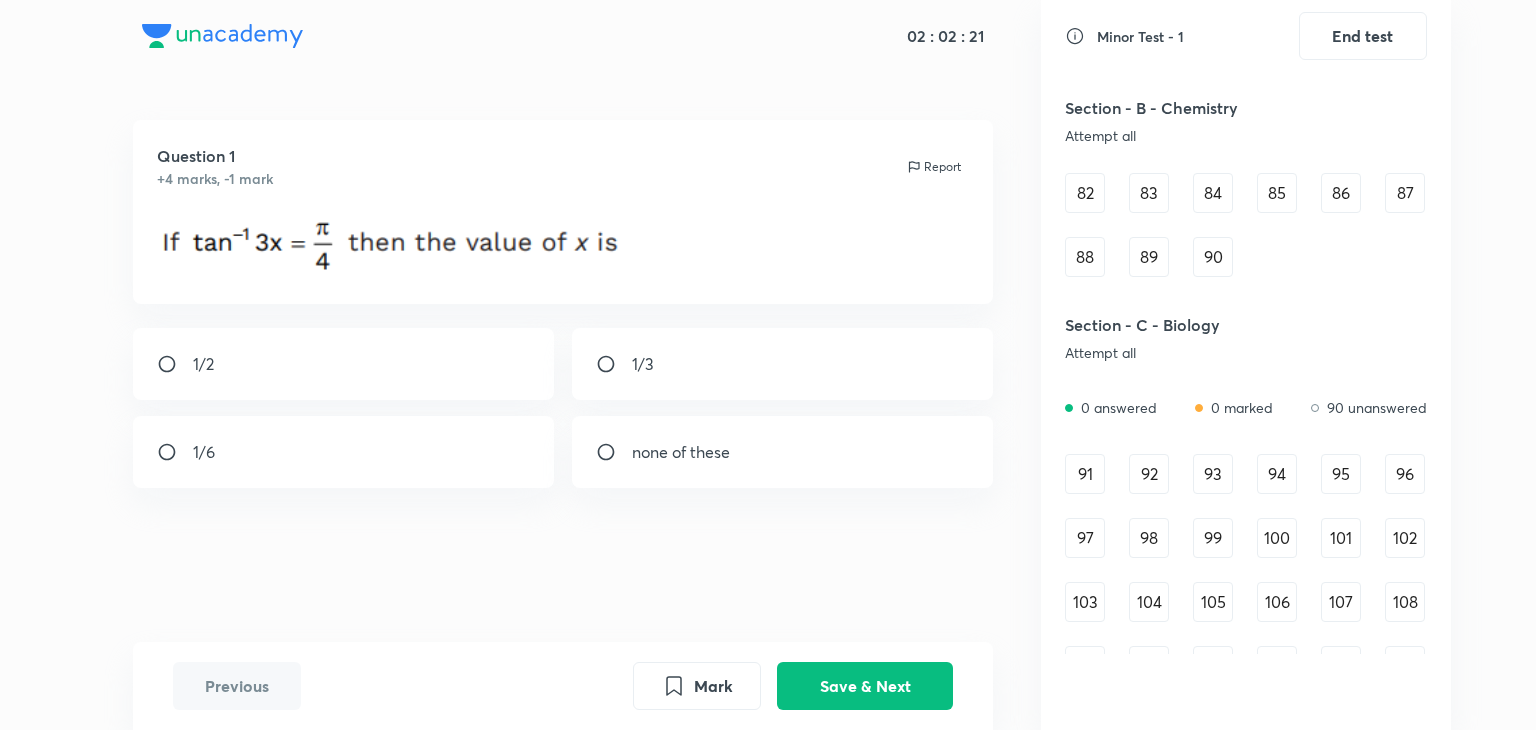click on "91" at bounding box center [1085, 474] 